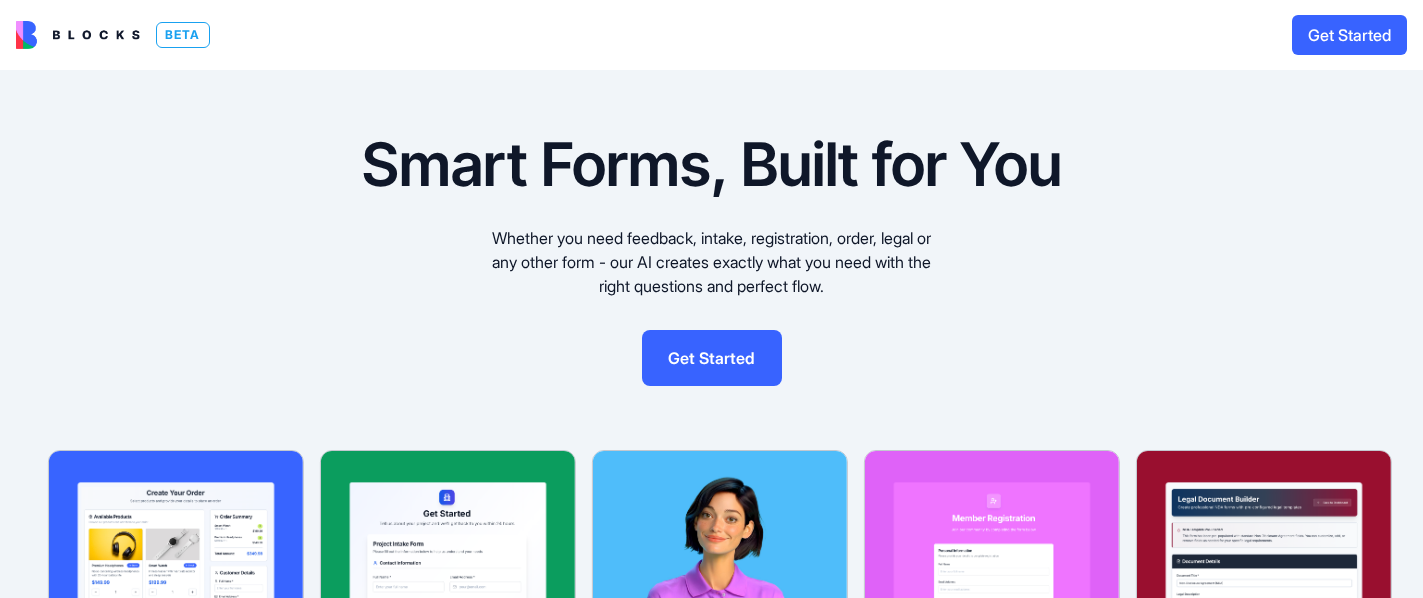 scroll, scrollTop: 0, scrollLeft: 0, axis: both 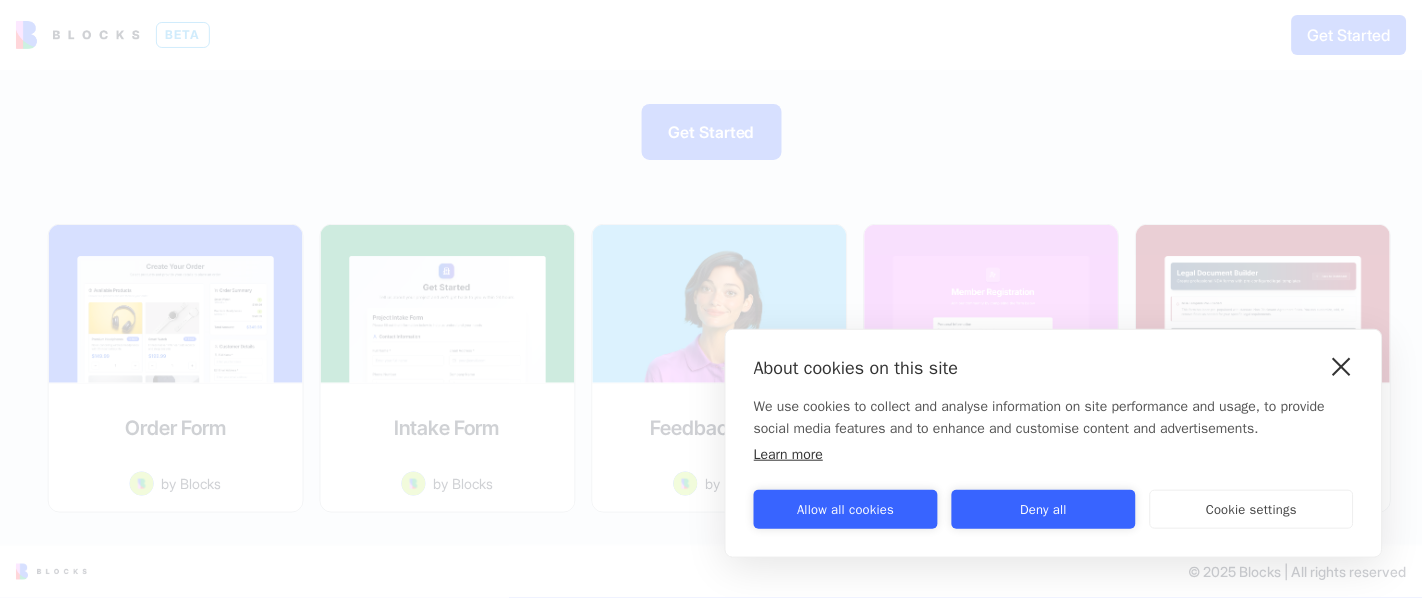 click at bounding box center [1342, 366] 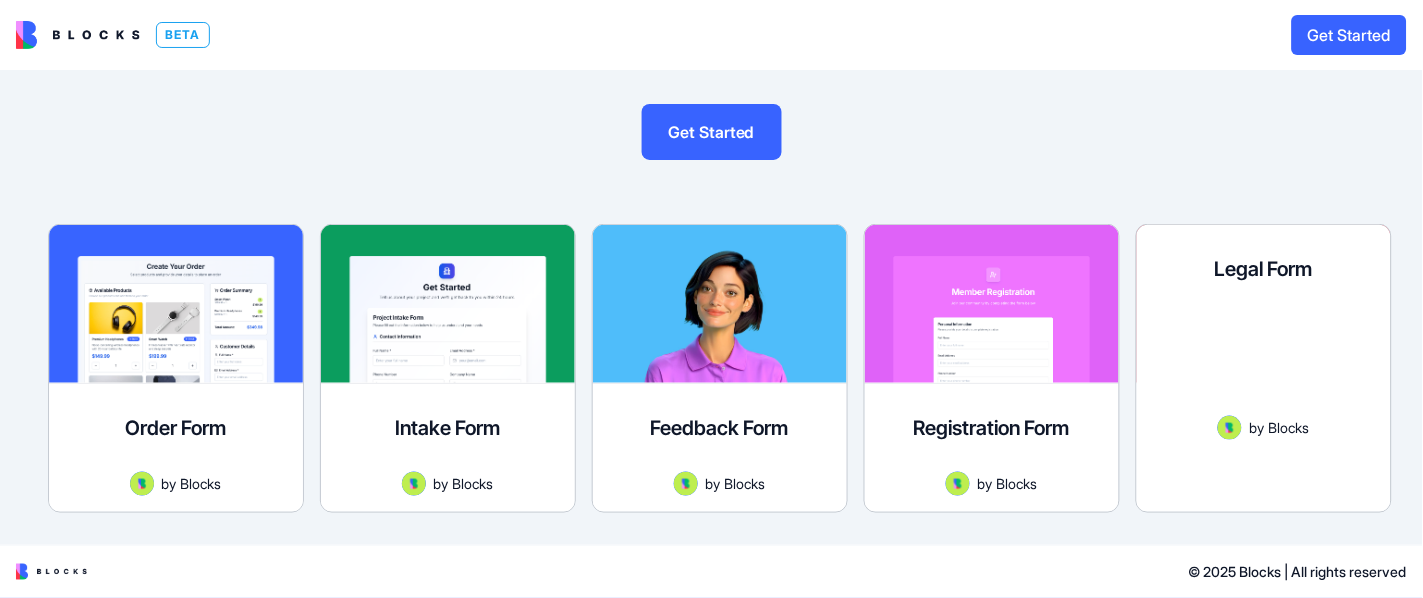 scroll, scrollTop: 0, scrollLeft: 0, axis: both 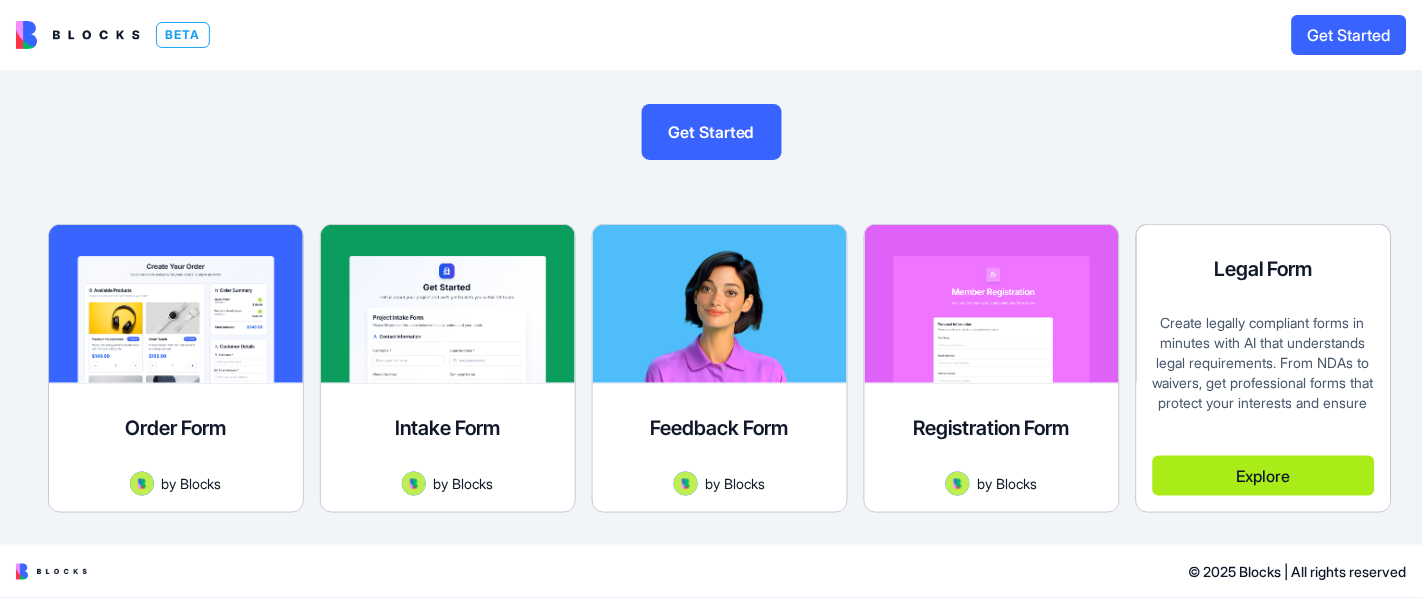 click on "Explore" at bounding box center (1264, 476) 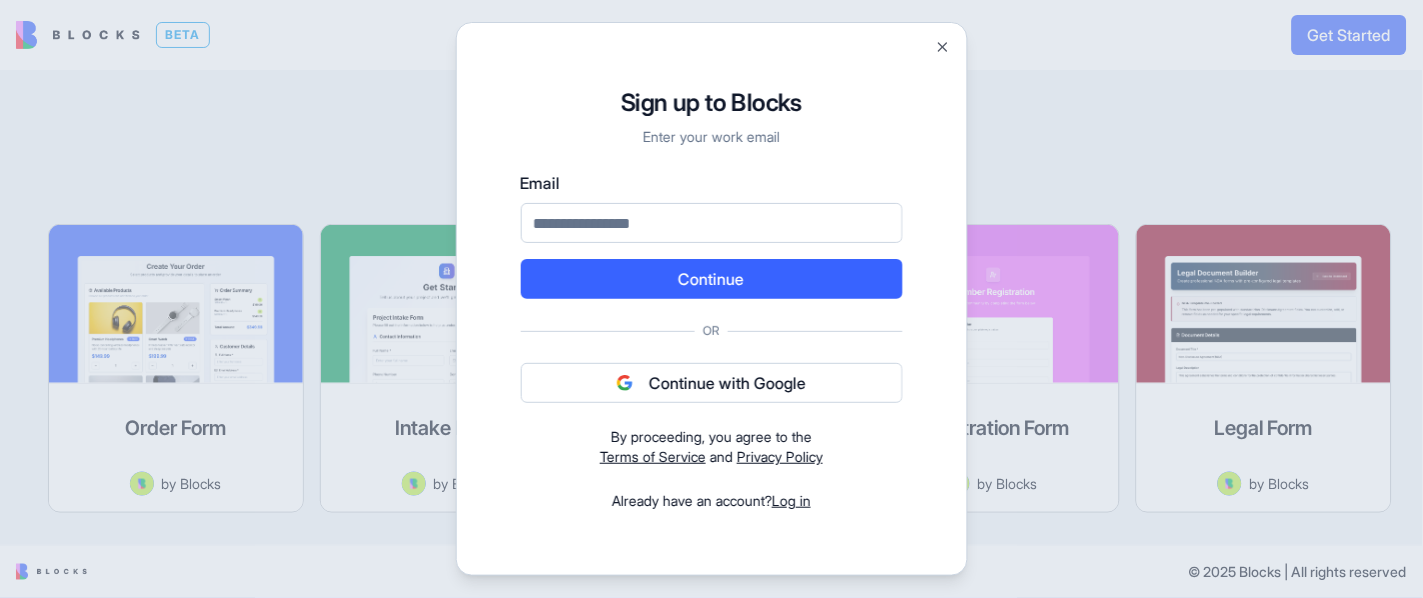 click on "Email" at bounding box center [712, 223] 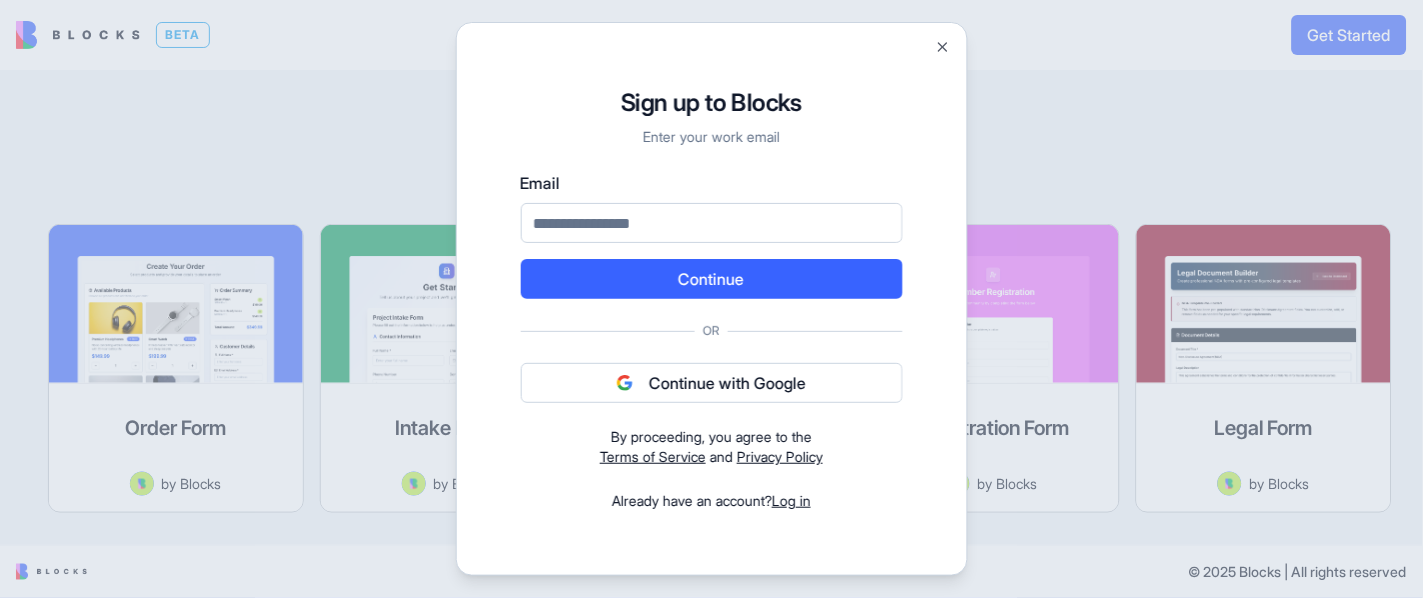 type on "**********" 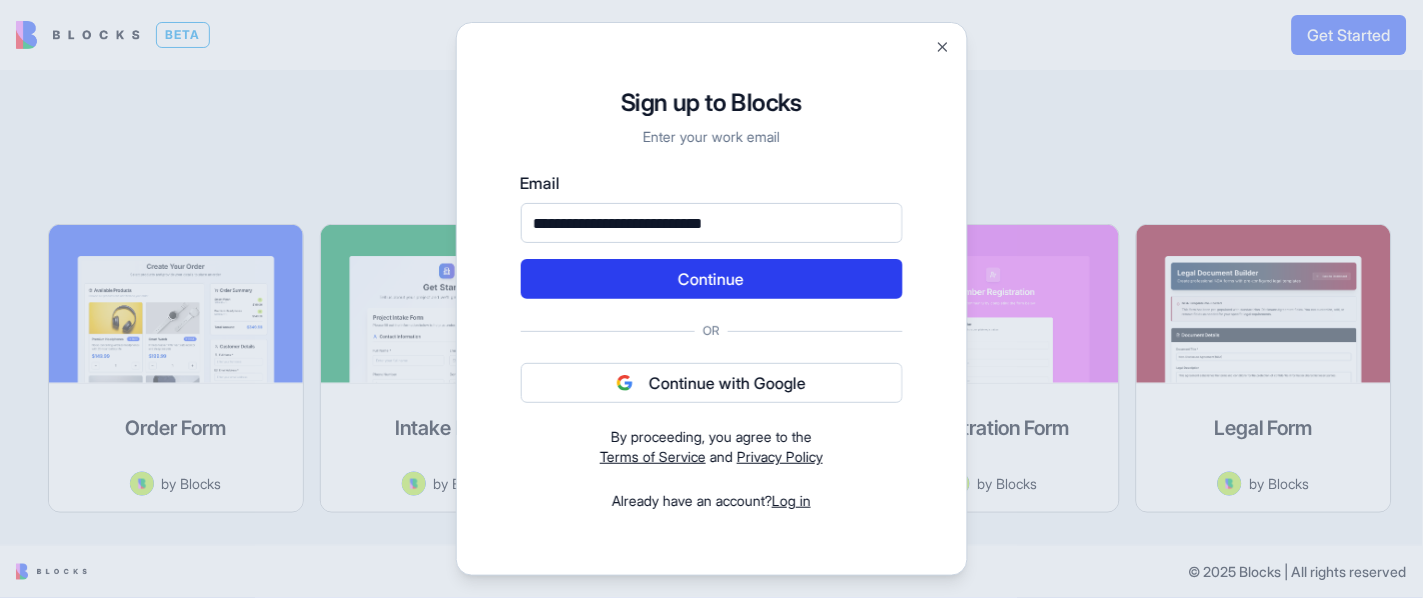 click on "Continue" at bounding box center [712, 279] 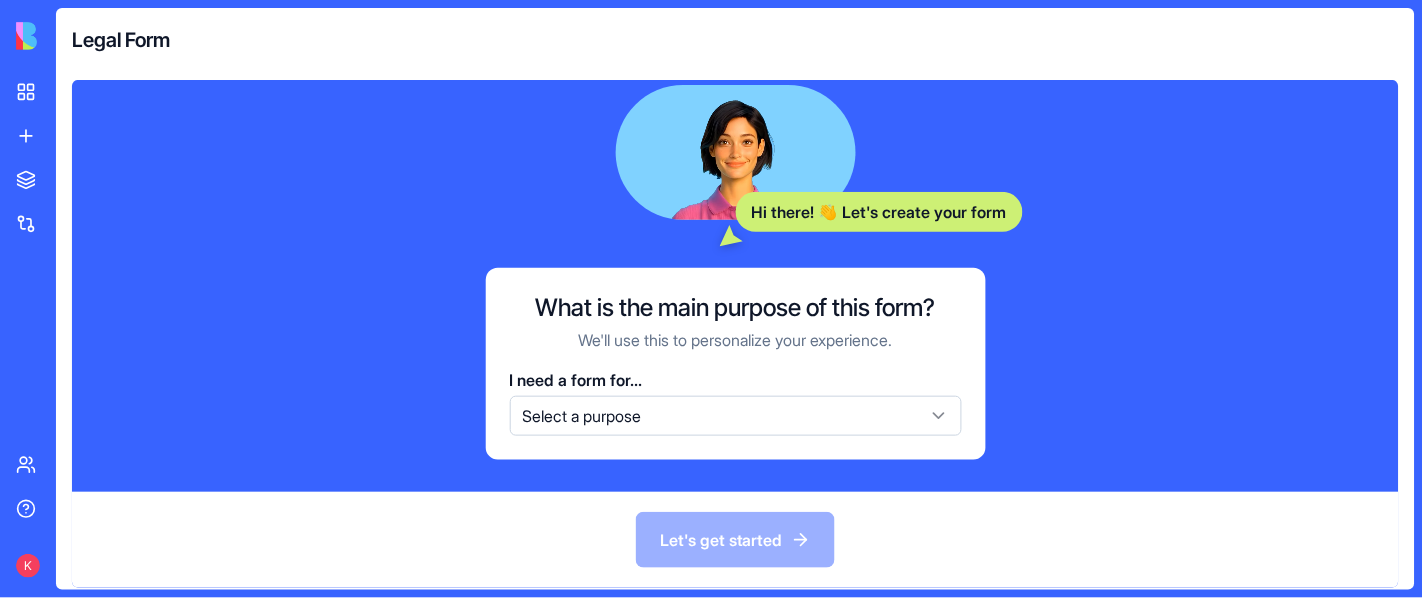 scroll, scrollTop: 214, scrollLeft: 0, axis: vertical 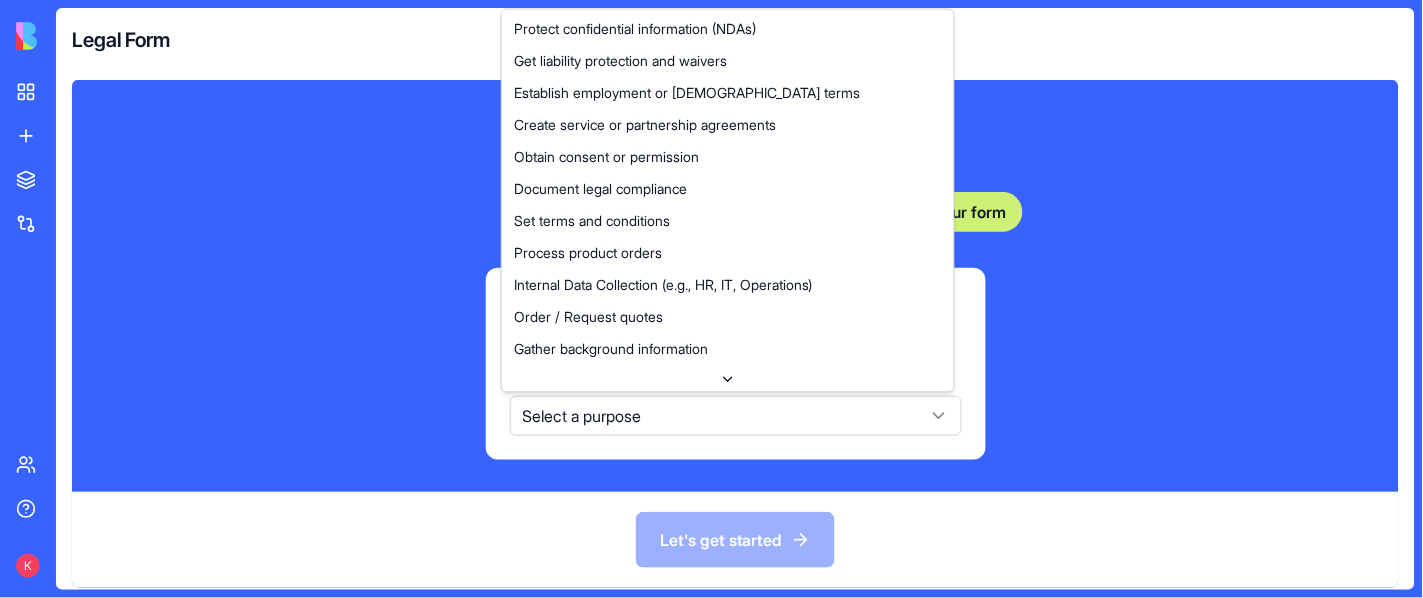 click on "My workspace New App
To pick up a draggable item, press the space bar.
While dragging, use the arrow keys to move the item.
Press space again to drop the item in its new position, or press escape to cancel.
Marketplace Integrations Team Help K Legal Form Let's create your perfect legal form Hi there! 👋 Let's create your form What is the main purpose of this form? We'll use this to personalize your experience. I need a form for... Select a purpose Let's get started   About cookies on this site We use cookies to collect and analyse information on site performance and usage, to provide social media features and to enhance and customise content and advertisements. Learn more Allow all cookies Deny all Cookie settings Cookie settings
Protect confidential information (NDAs) Get liability protection and waivers Establish employment or [DEMOGRAPHIC_DATA] terms Create service or partnership agreements Obtain consent or permission Document legal compliance Set terms and conditions  Process product orders" at bounding box center (711, 299) 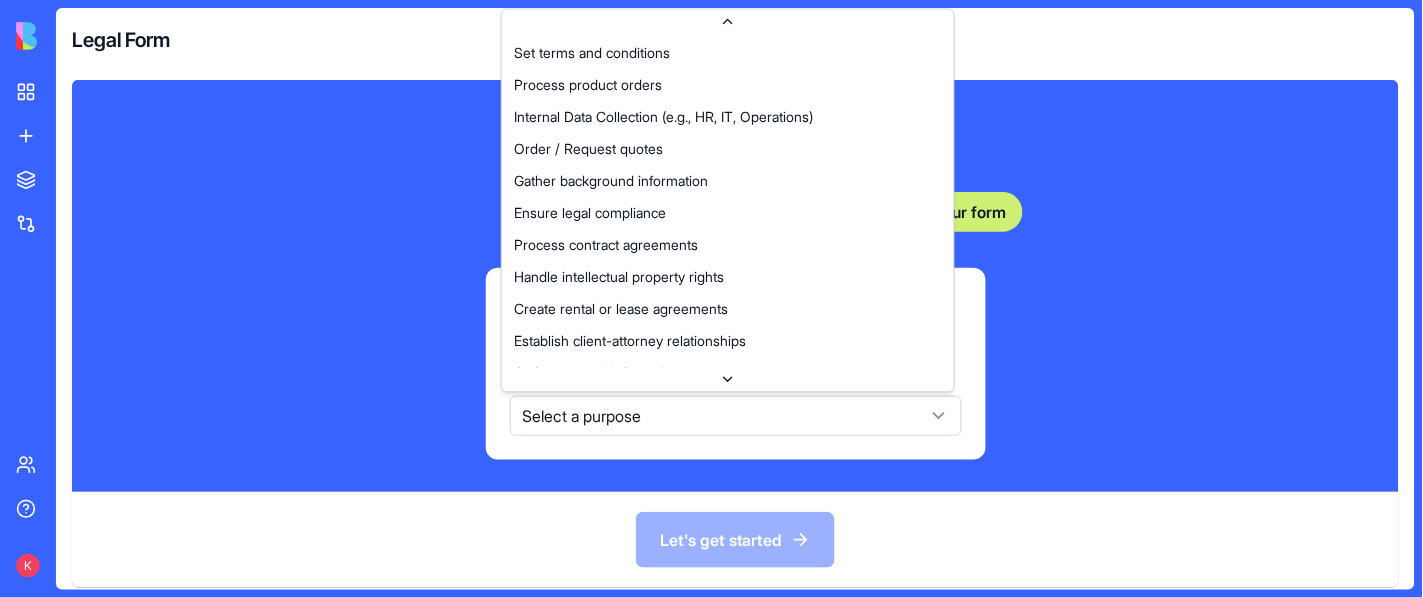 scroll, scrollTop: 248, scrollLeft: 0, axis: vertical 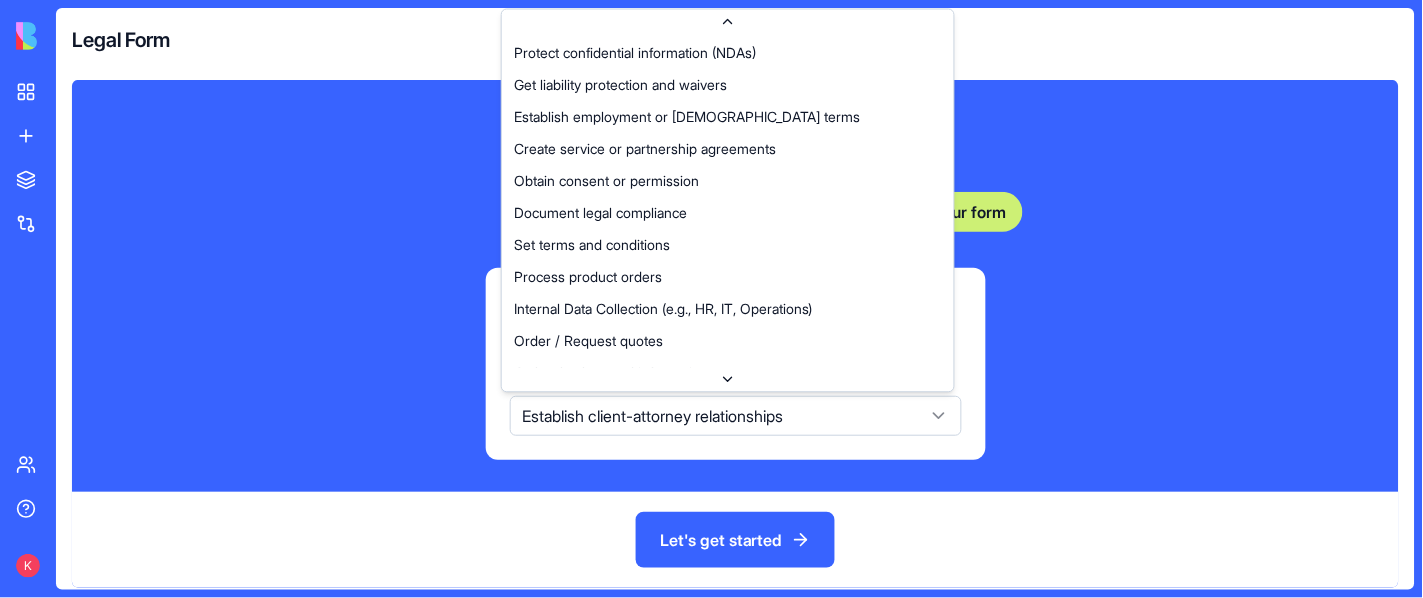 click on "My workspace New App
To pick up a draggable item, press the space bar.
While dragging, use the arrow keys to move the item.
Press space again to drop the item in its new position, or press escape to cancel.
Marketplace Integrations Team Help K Legal Form Let's create your perfect legal form Hi there! 👋 Let's create your form What is the main purpose of this form? We'll use this to personalize your experience. I need a form for... Establish client-attorney relationships Let's get started   About cookies on this site We use cookies to collect and analyse information on site performance and usage, to provide social media features and to enhance and customise content and advertisements. Learn more Allow all cookies Deny all Cookie settings Cookie settings
Protect confidential information (NDAs) Get liability protection and waivers Establish employment or [DEMOGRAPHIC_DATA] terms Create service or partnership agreements Obtain consent or permission Document legal compliance Set terms and conditions" at bounding box center (711, 299) 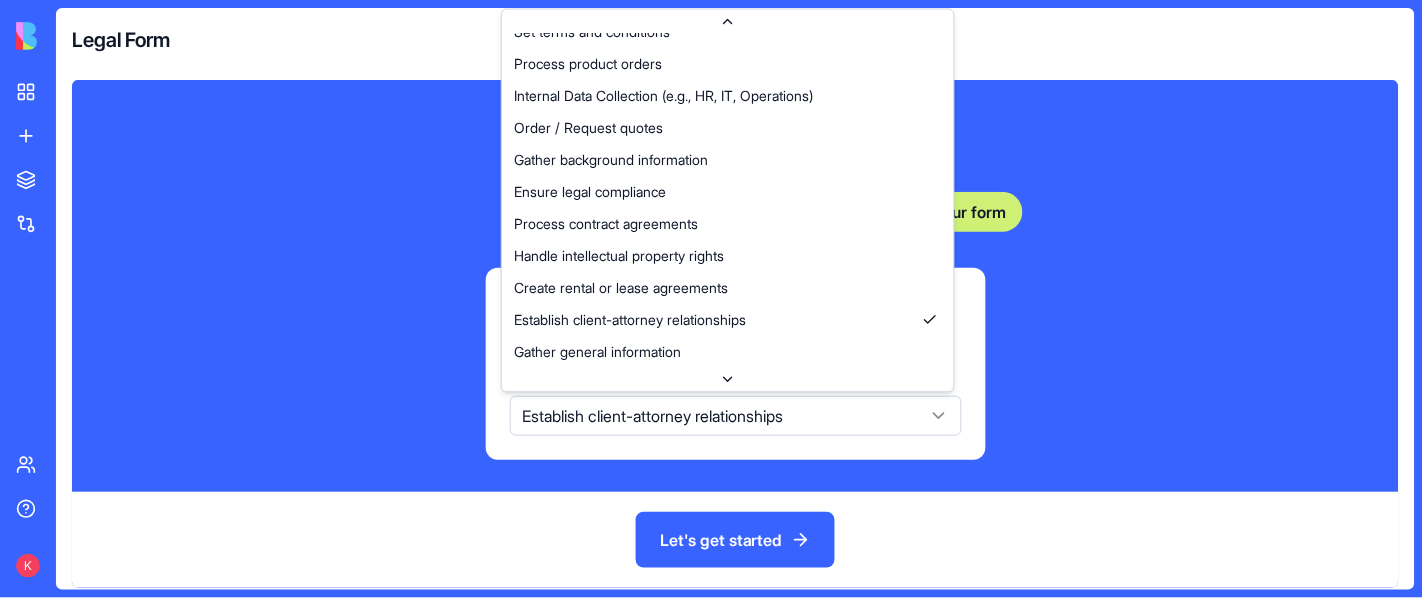 scroll, scrollTop: 248, scrollLeft: 0, axis: vertical 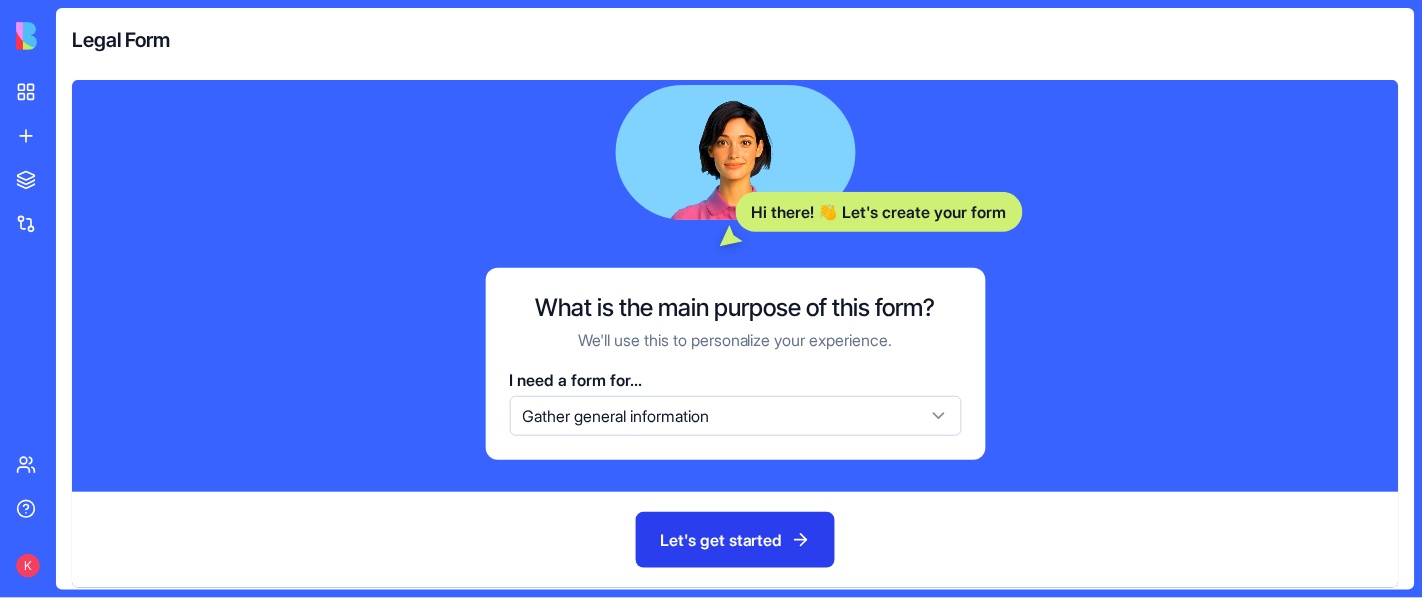 click on "Let's get started" at bounding box center (735, 540) 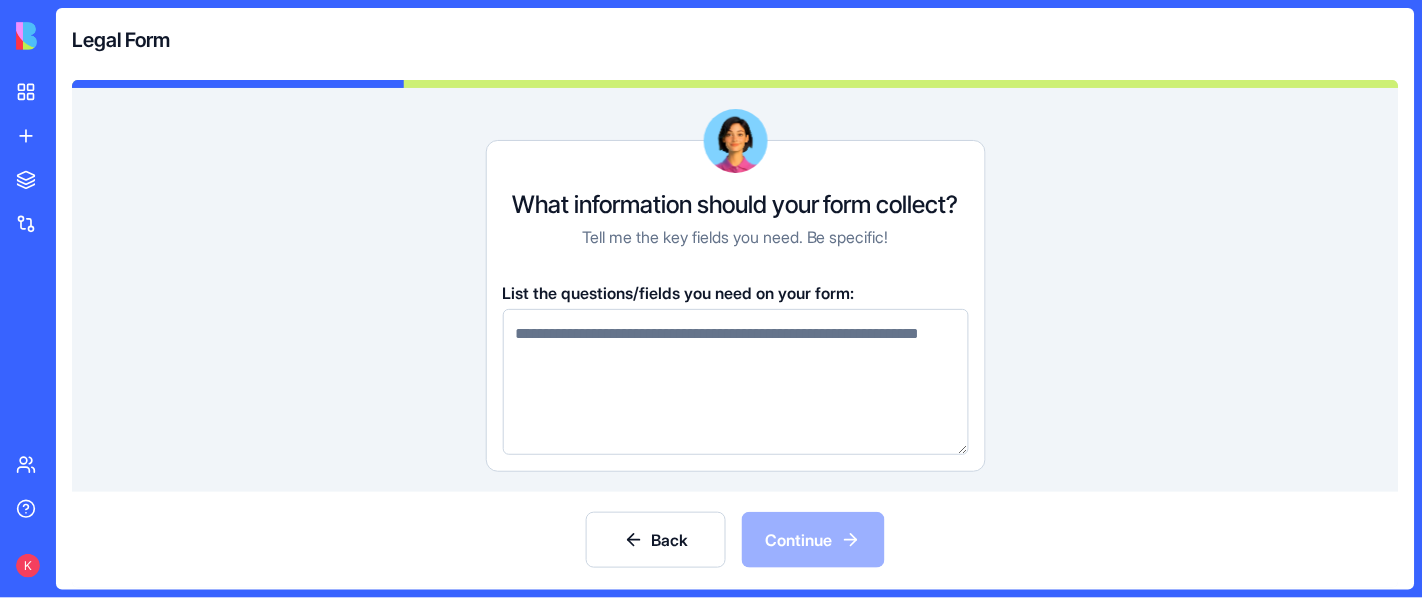 click at bounding box center [736, 382] 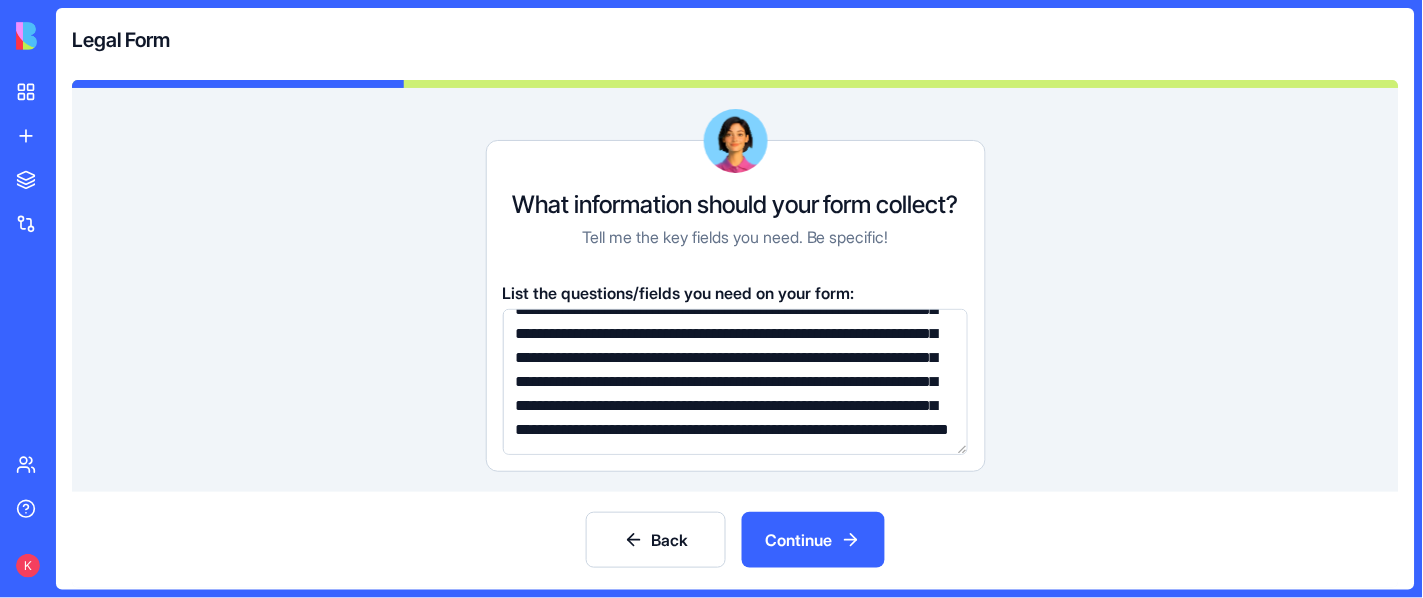 scroll, scrollTop: 542, scrollLeft: 0, axis: vertical 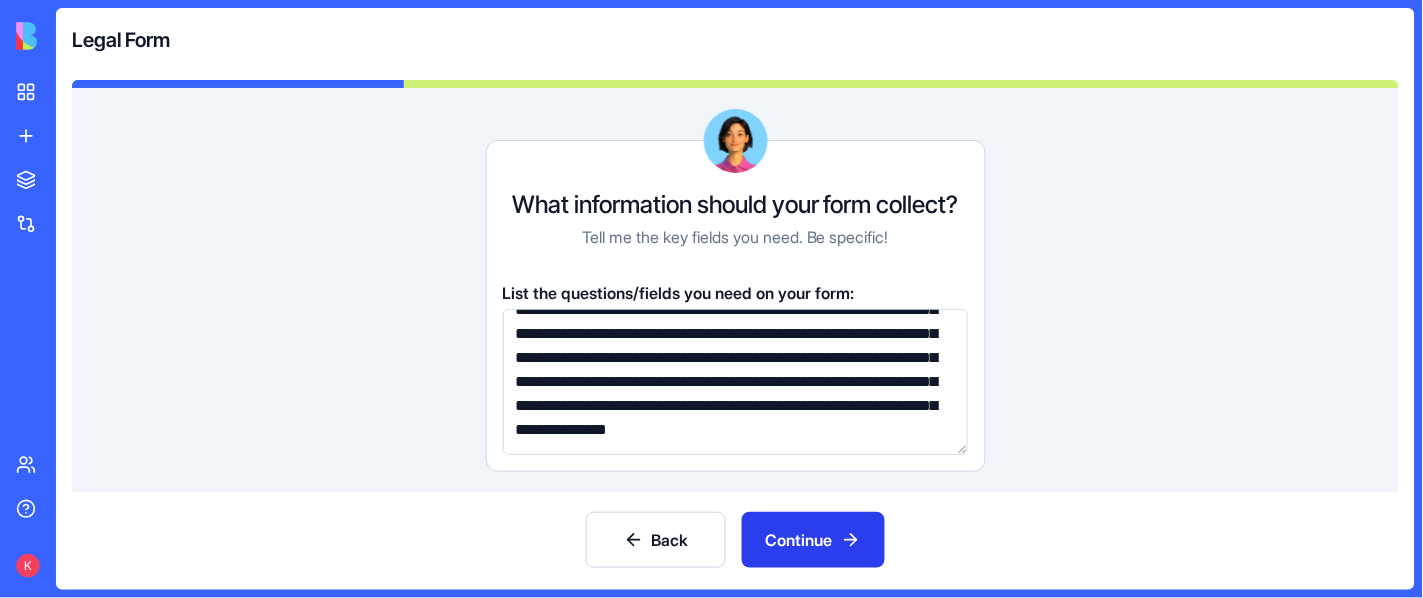 type on "**********" 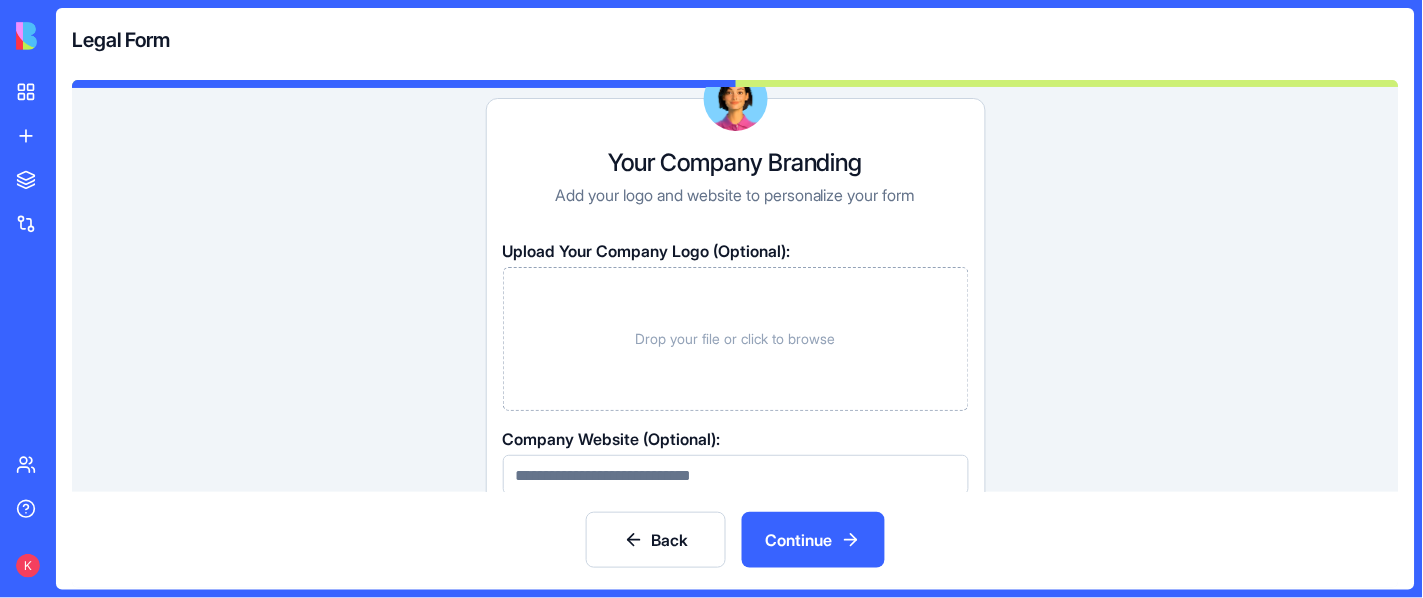 click on "Drop your file or click to browse" at bounding box center [736, 339] 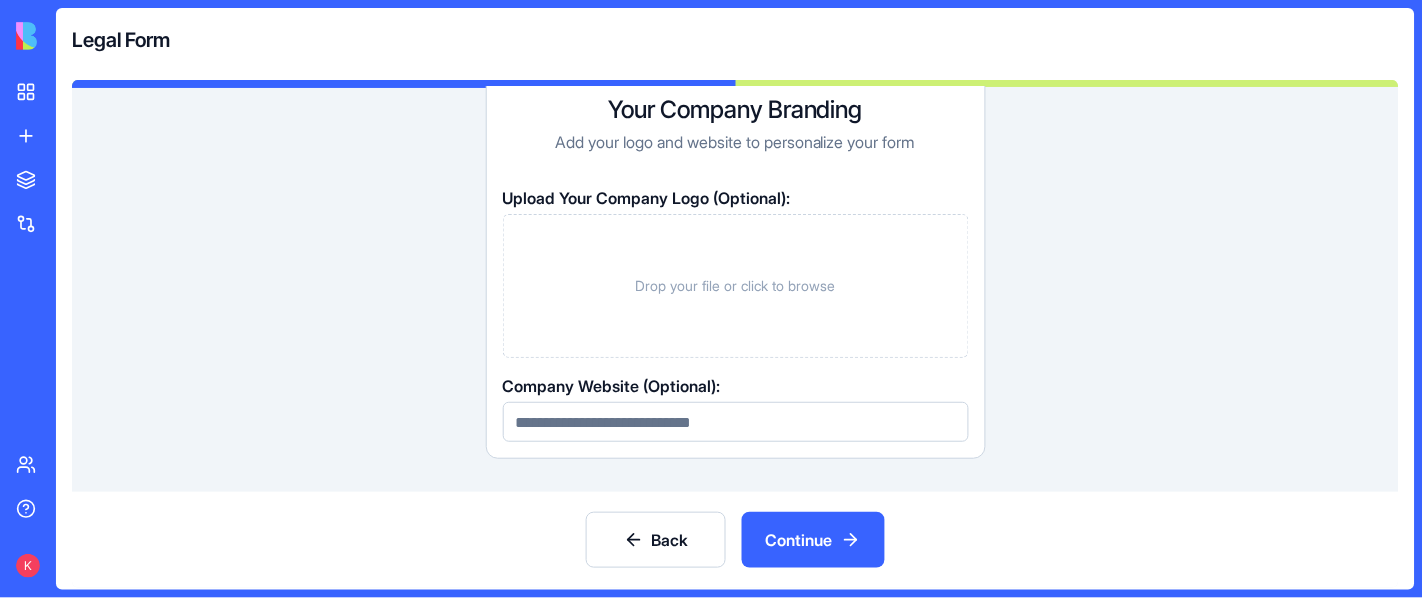 scroll, scrollTop: 75, scrollLeft: 0, axis: vertical 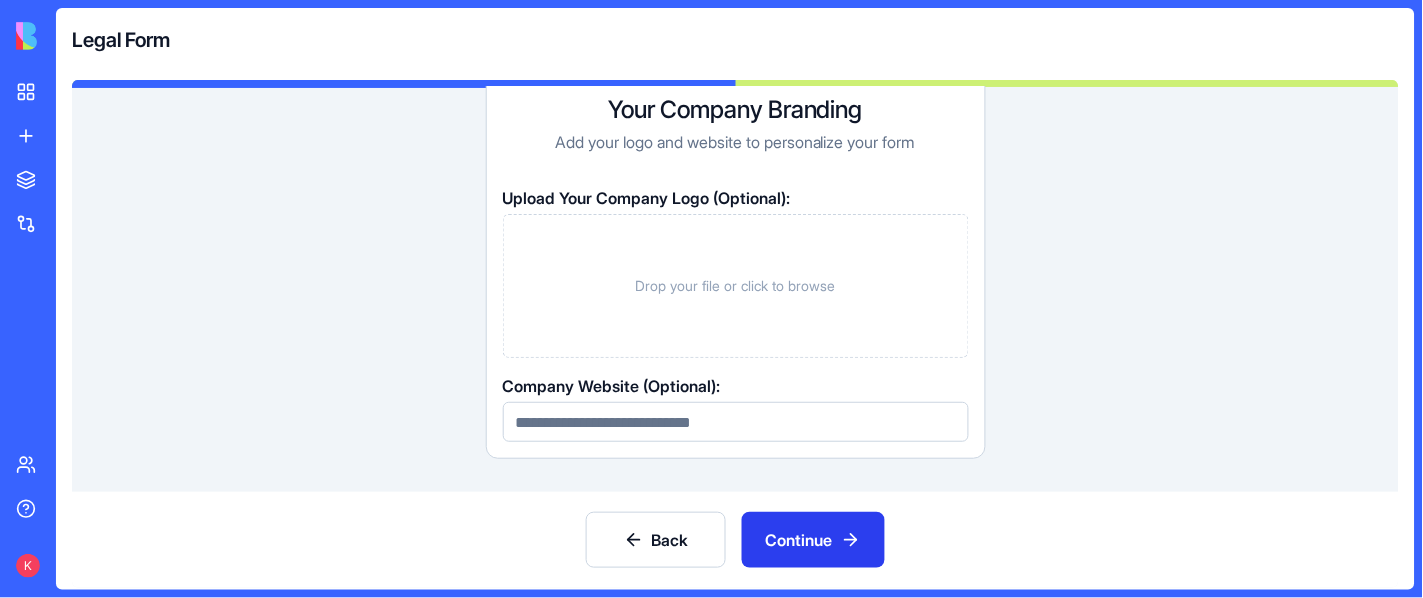 click on "Continue" at bounding box center [813, 540] 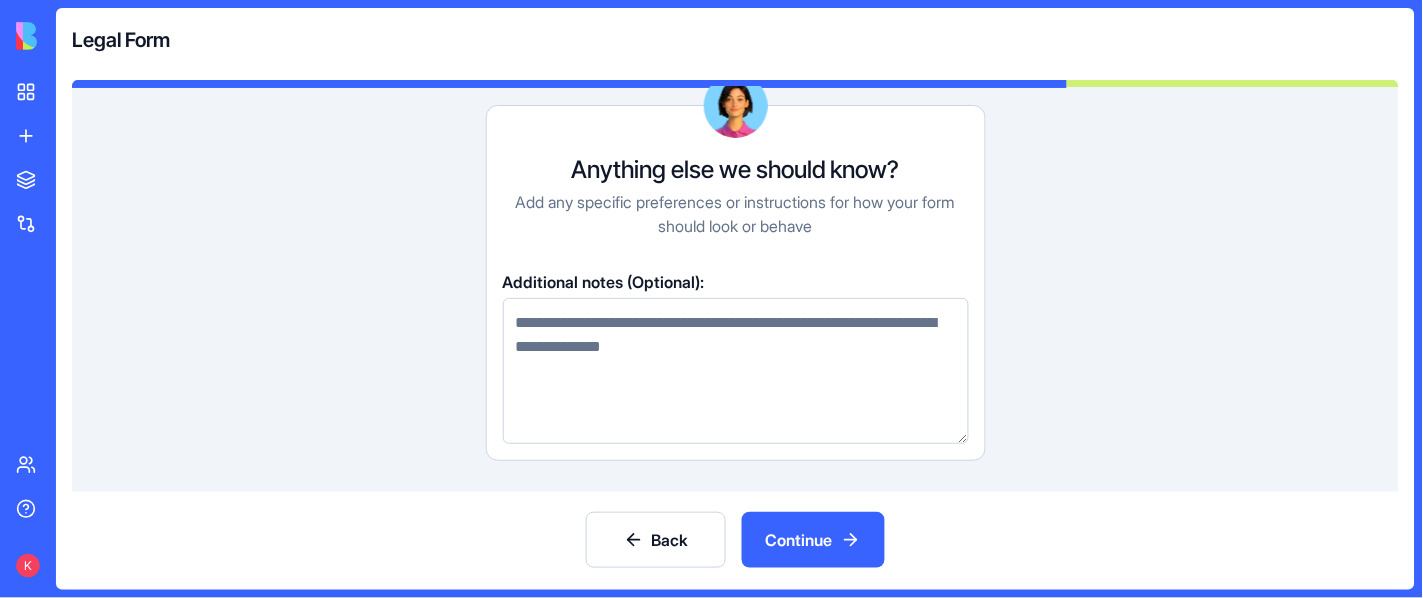 click at bounding box center (736, 371) 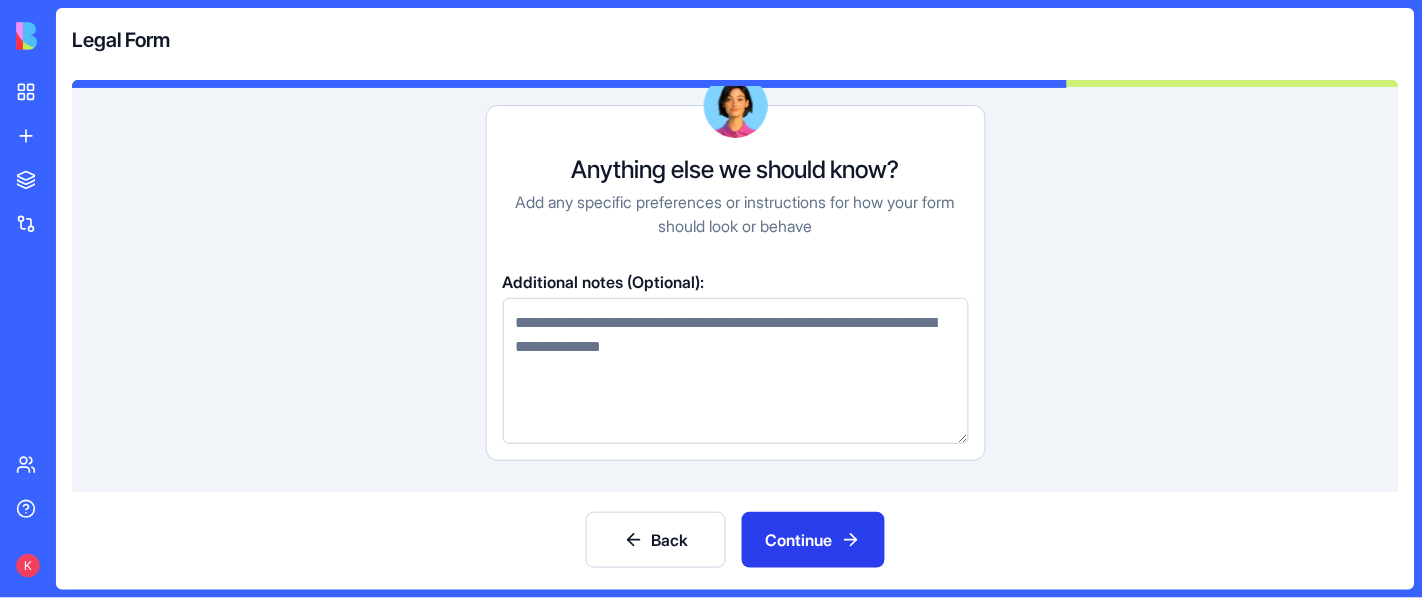 click on "Continue" at bounding box center [813, 540] 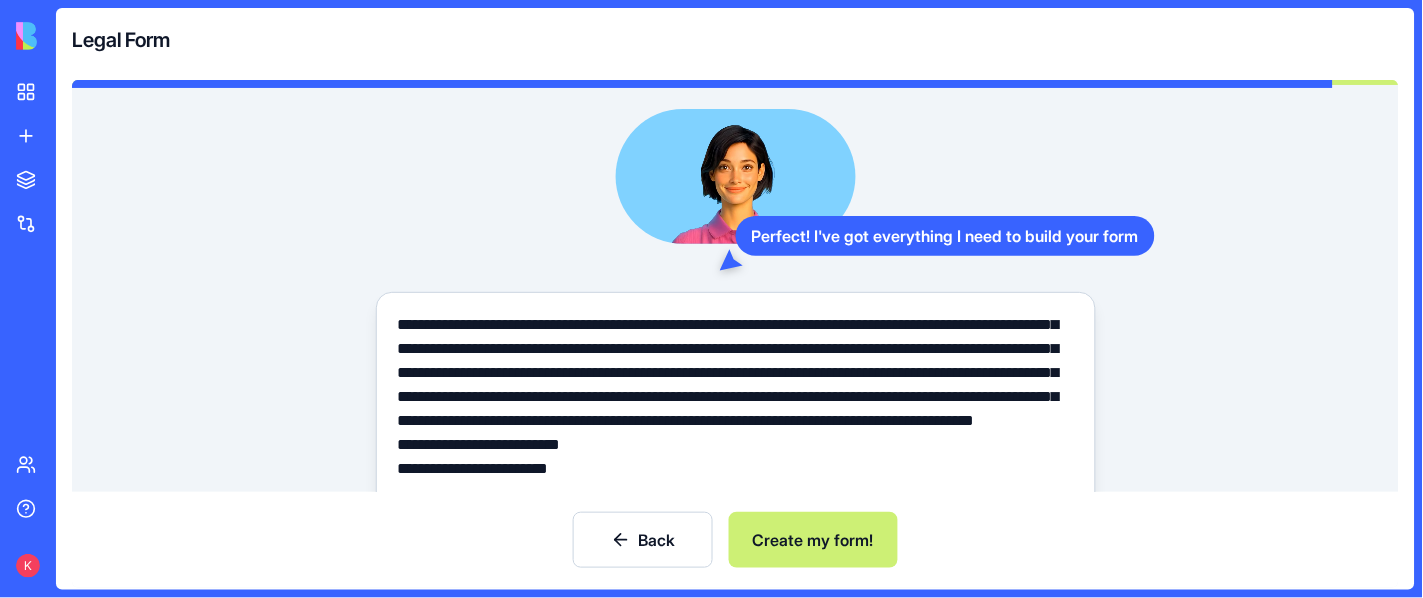 scroll, scrollTop: 480, scrollLeft: 0, axis: vertical 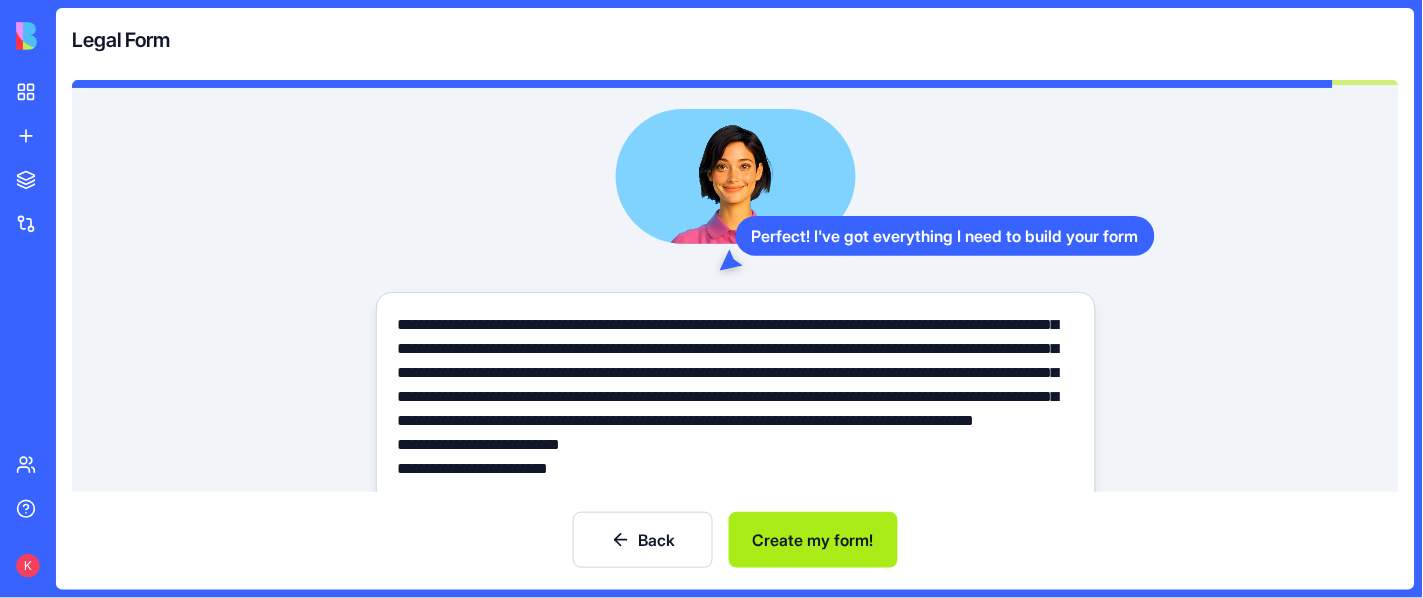 click on "Create my form!" at bounding box center (813, 540) 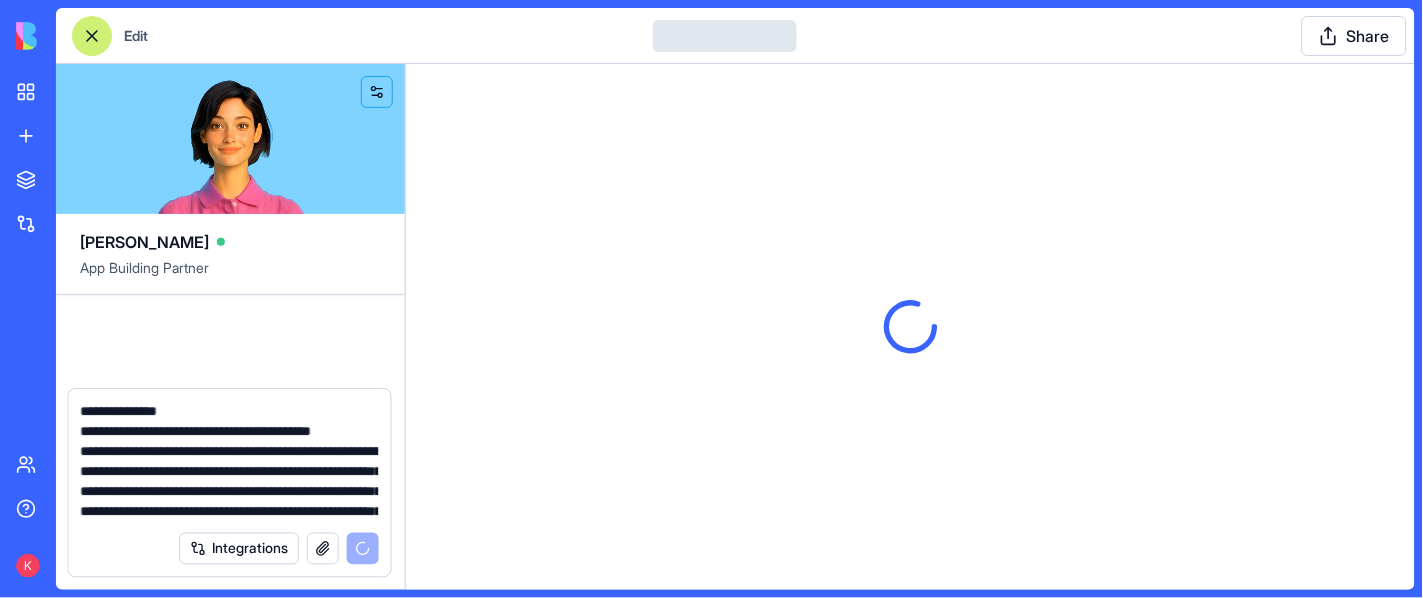 type 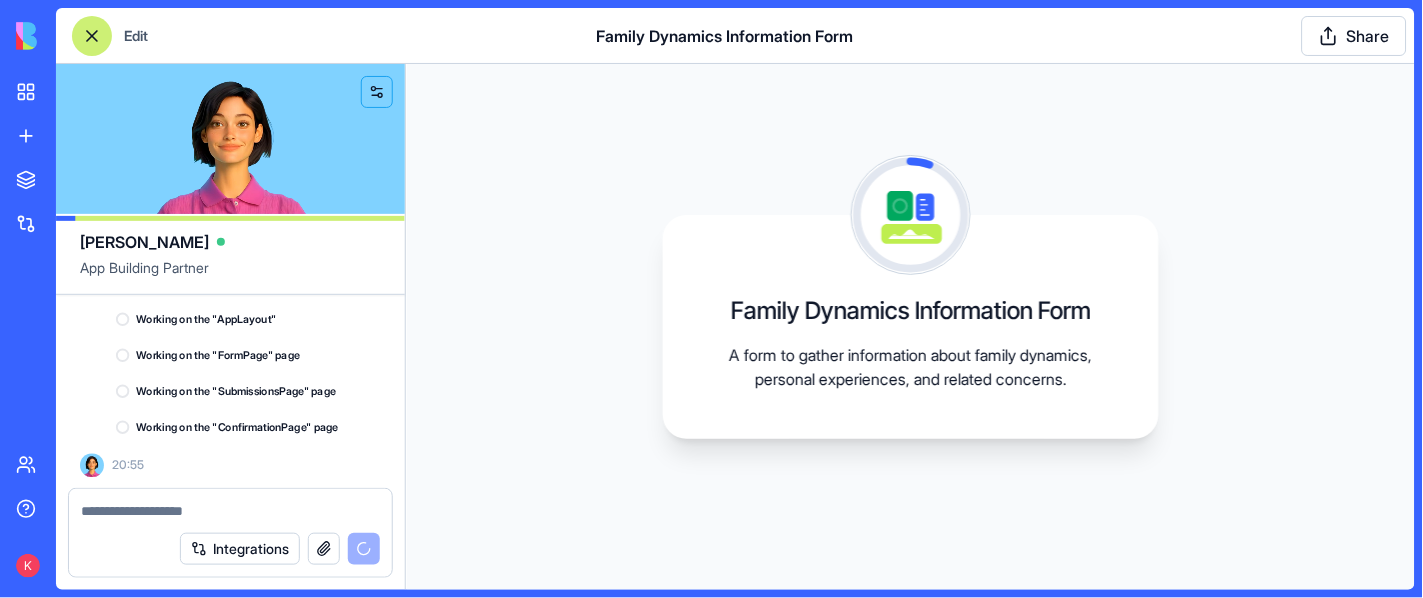 scroll, scrollTop: 2042, scrollLeft: 0, axis: vertical 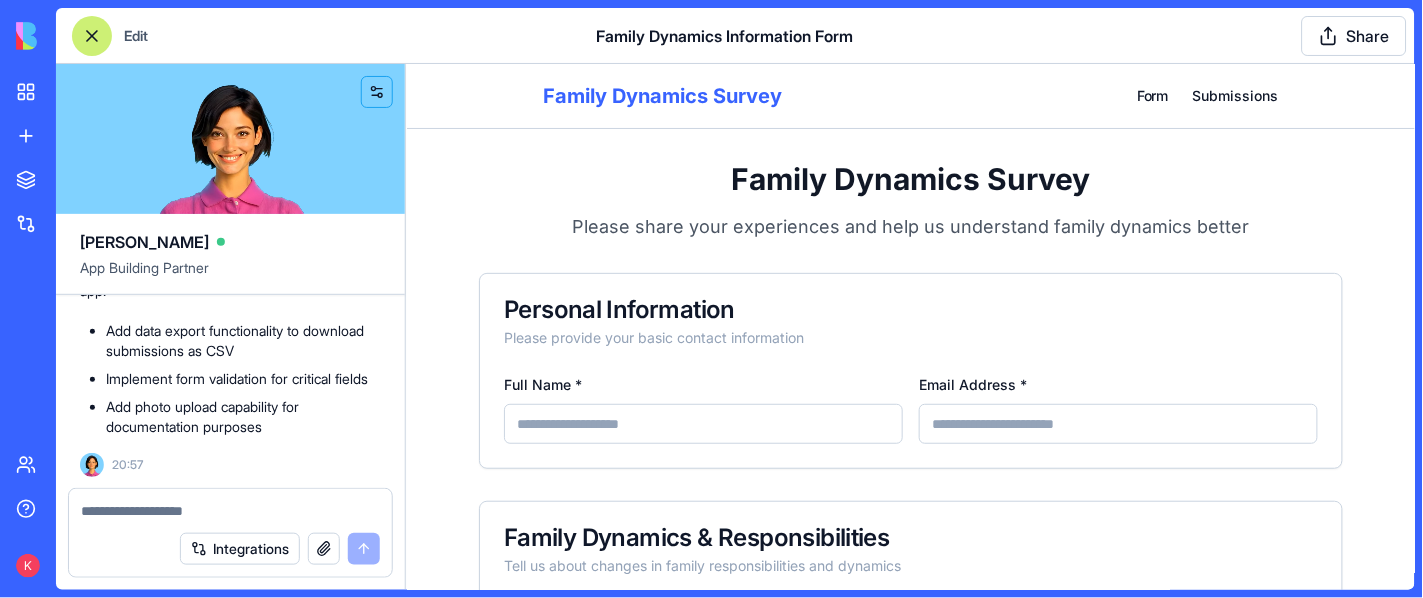 drag, startPoint x: 1405, startPoint y: 544, endPoint x: 1826, endPoint y: 173, distance: 561.1435 